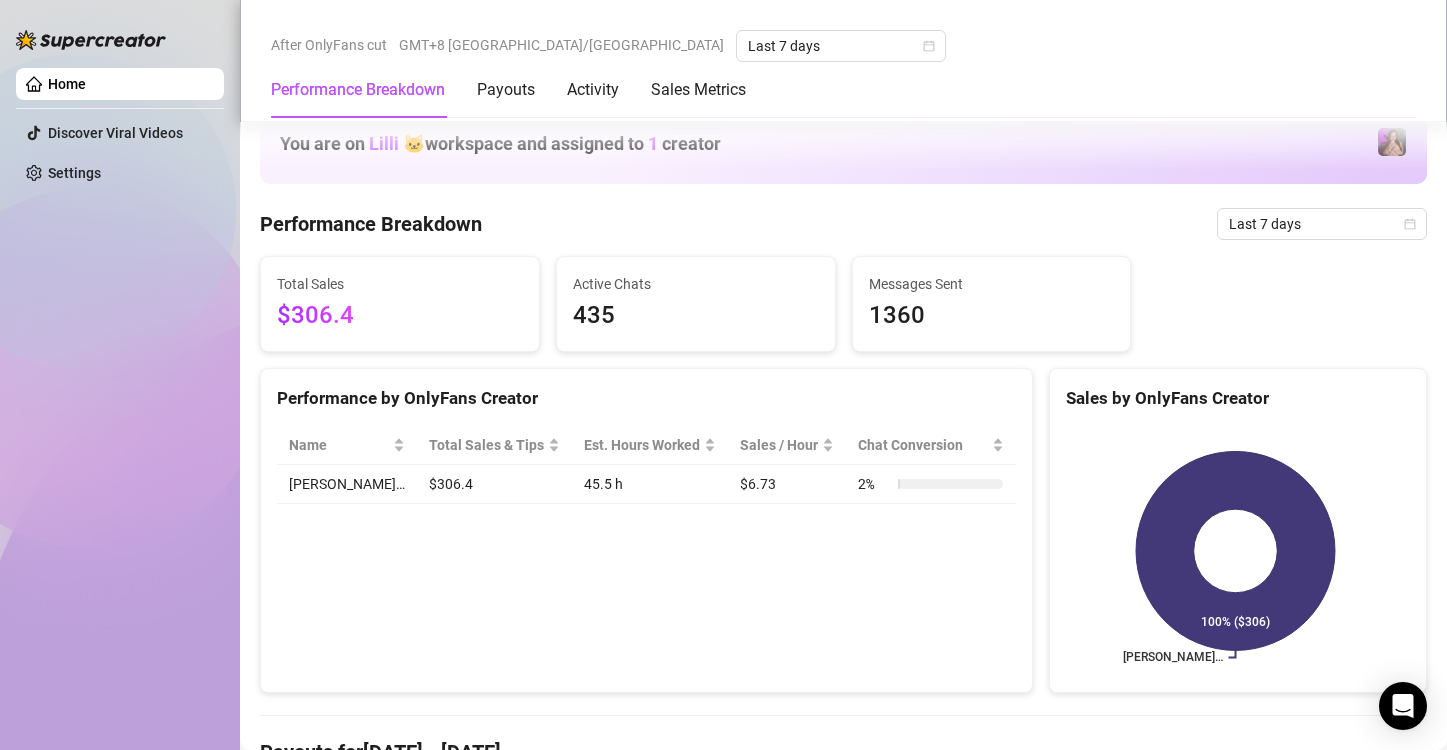 scroll, scrollTop: 0, scrollLeft: 0, axis: both 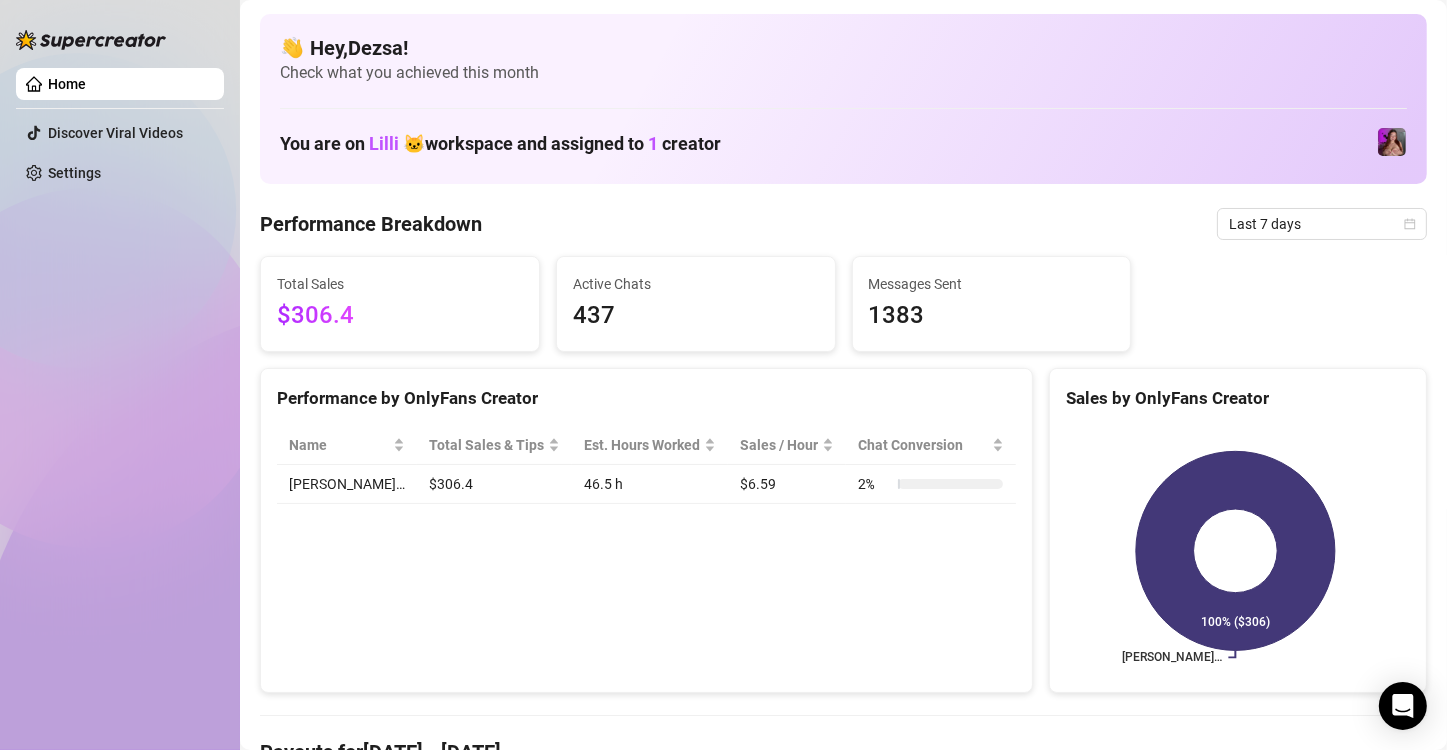 click on "437" at bounding box center (696, 316) 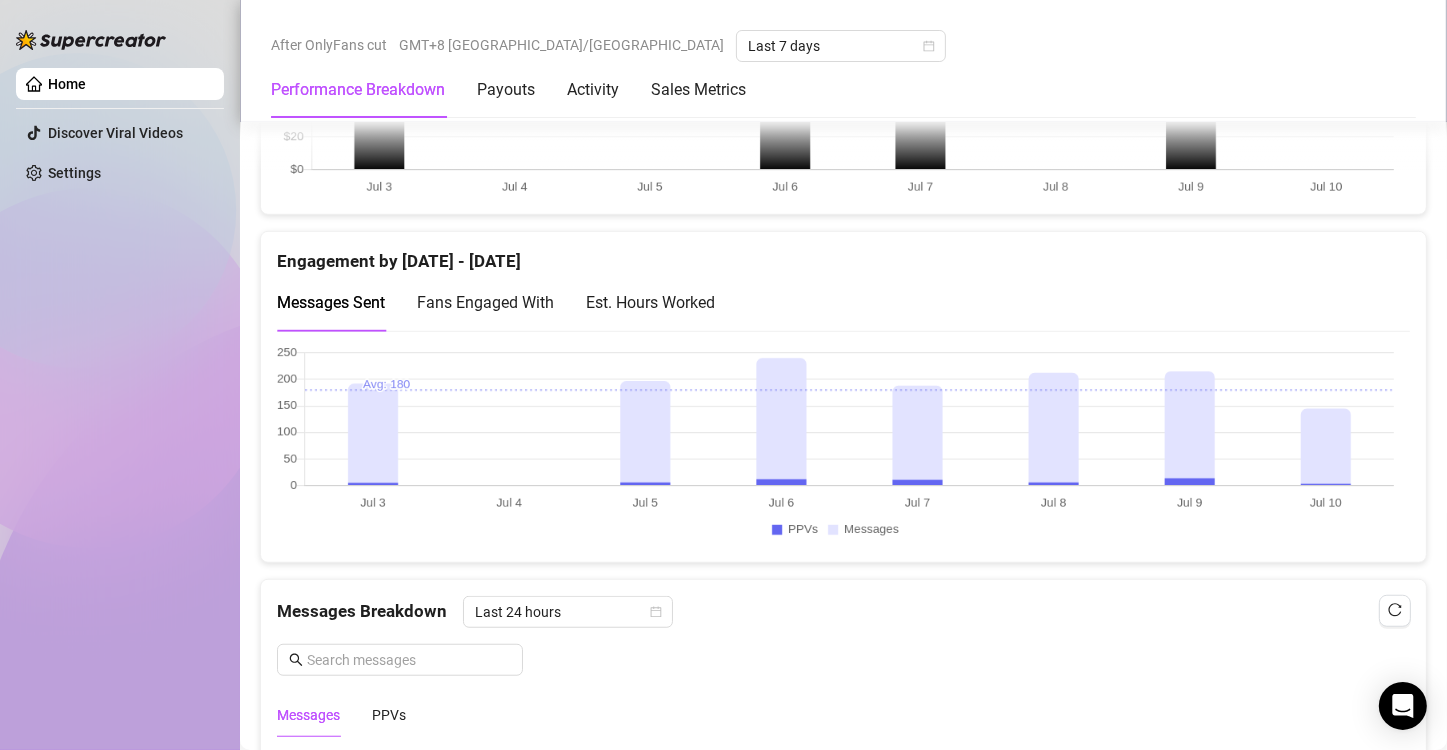 scroll, scrollTop: 1300, scrollLeft: 0, axis: vertical 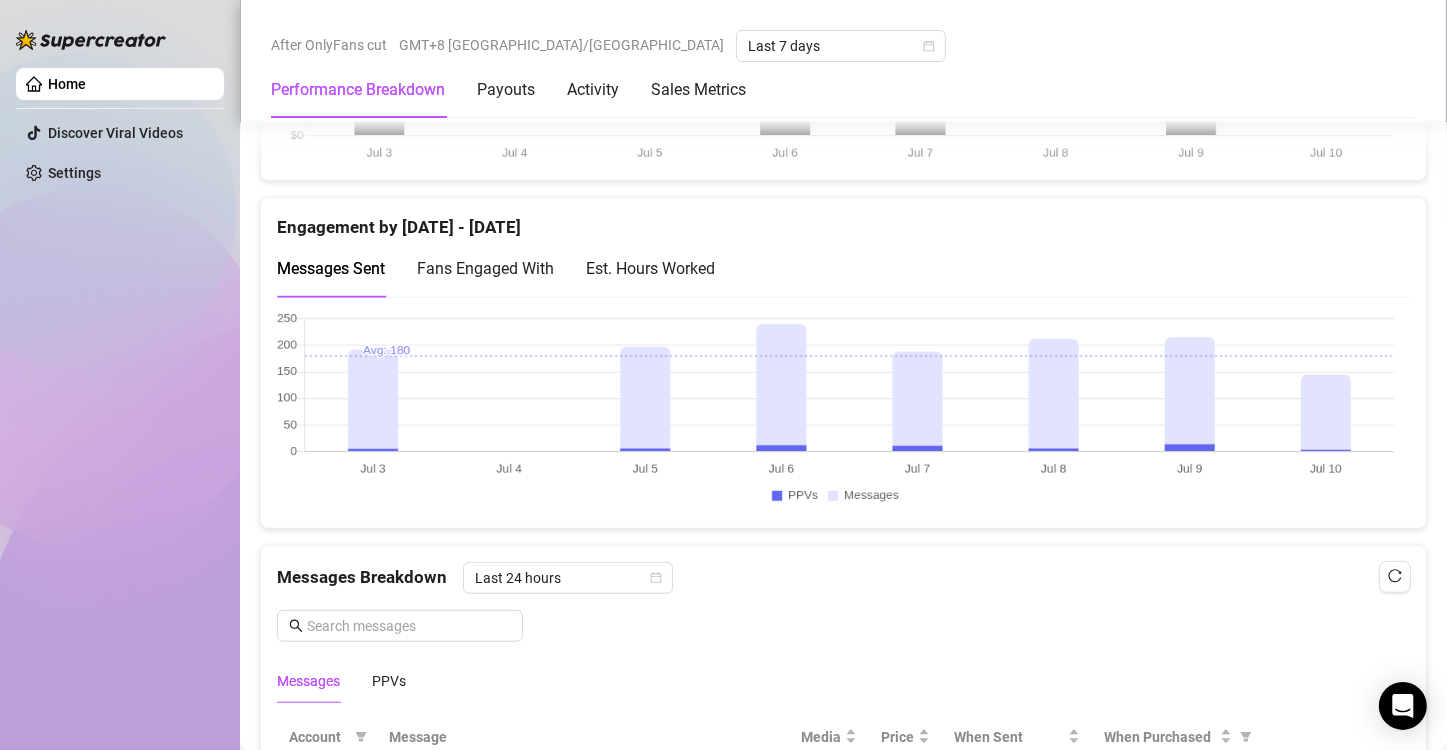 click on "Est. Hours Worked" at bounding box center [650, 268] 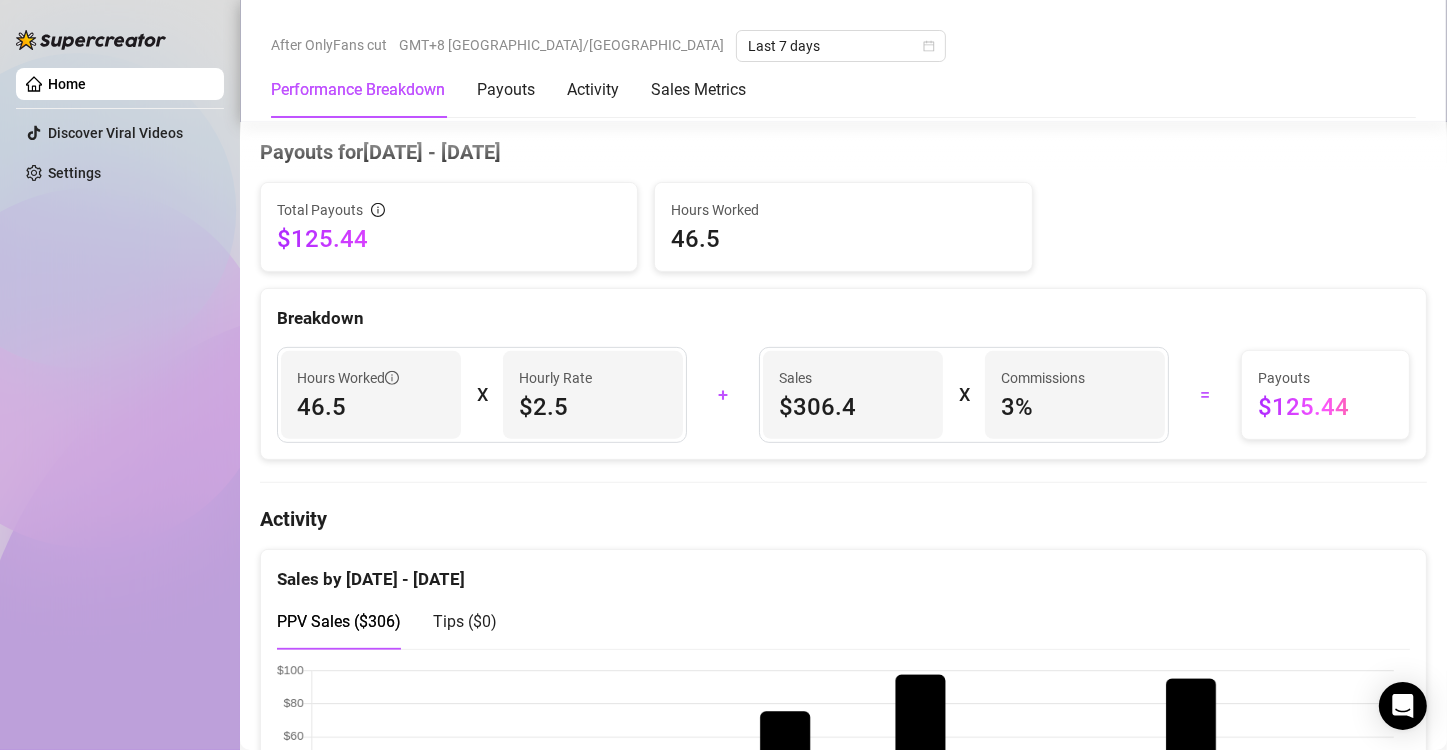 scroll, scrollTop: 800, scrollLeft: 0, axis: vertical 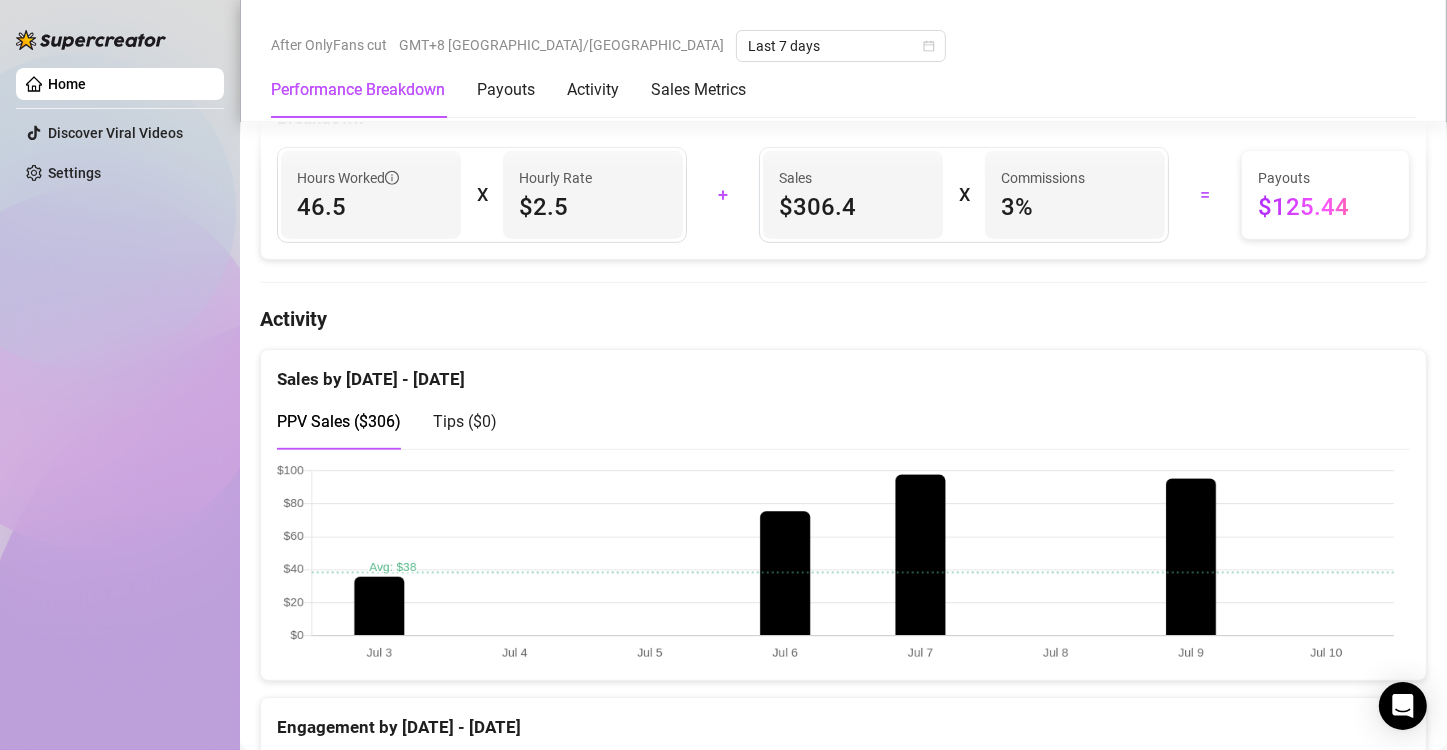 click on "Total Sales $306.4 Active Chats 437 Messages Sent 1383 Performance by OnlyFans Creator Name Total Sales & Tips Est. Hours Worked Sales / Hour Chat Conversion allison… $306.4 46.5 h $6.59 2 % Sales by OnlyFans Creator allison… 100% ($306) Payouts for  Jul 3 - Jul 10 Total Payouts $125.44 Hours Worked 46.5 Breakdown Hours Worked 46.5 X Hourly Rate $2.5 + Sales $306.4 X Commissions 3 % = Payouts $125.44 Activity Sales by Jul 3 - Jul 10 PPV Sales ( $306 ) Tips ( $0 ) Engagement by Jul 3 - Jul 10 Messages Sent Fans Engaged With Est. Hours Worked Messages Breakdown Last 24 hours Messages PPVs Account Message Media Price When Sent When Purchased allison I'm doing well, long time no chat, what makes you busy? Free Jul 10, 11:33 AM — View Chat allison Heyy Franky, how have you been? Free Jul 10, 11:32 AM — View Chat allison 1 $20 Jul 10, 11:29 AM — View Chat allison Free Jul 10, 11:25 AM — View Chat allison Hell yeah? what are you wearing now? Free Jul 10, 11:21 AM — View Chat allison Free — View Chat" at bounding box center (843, 1426) 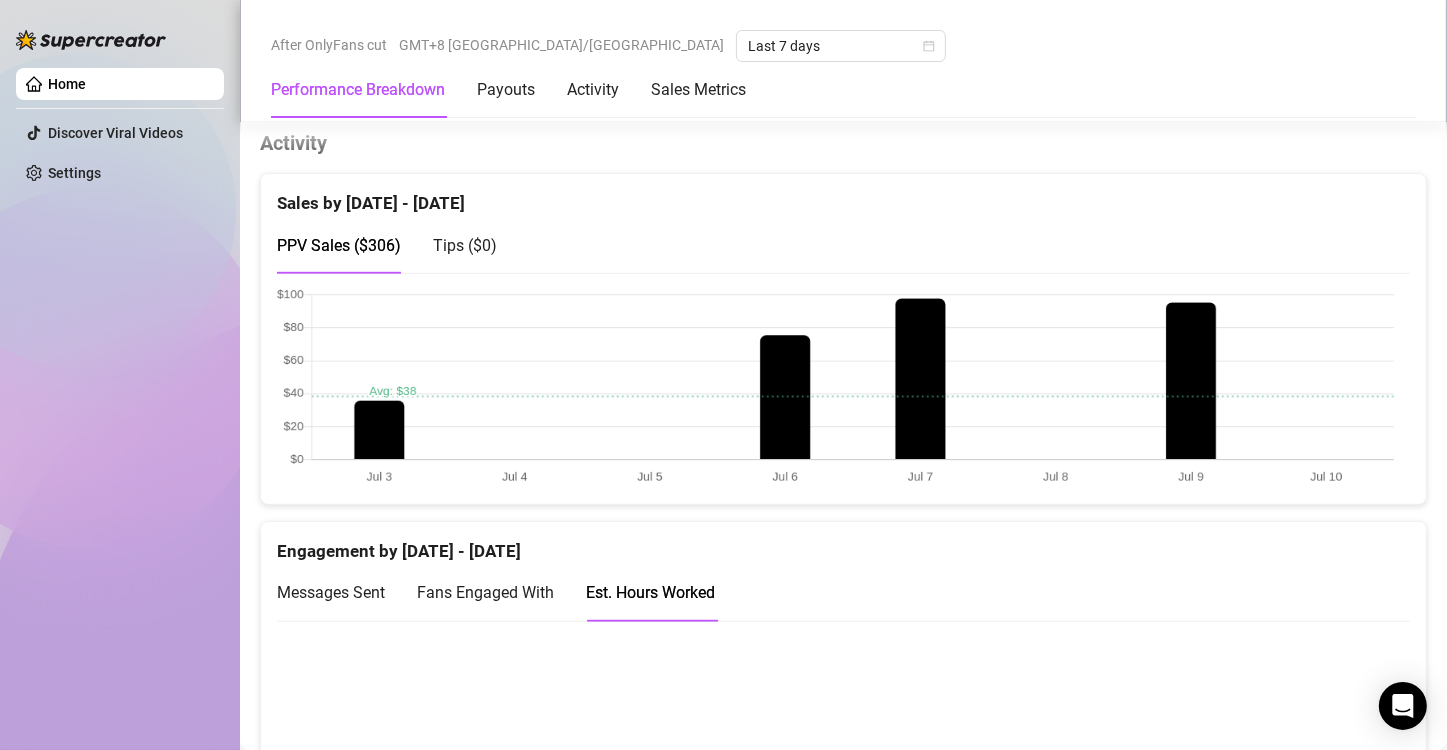 scroll, scrollTop: 1000, scrollLeft: 0, axis: vertical 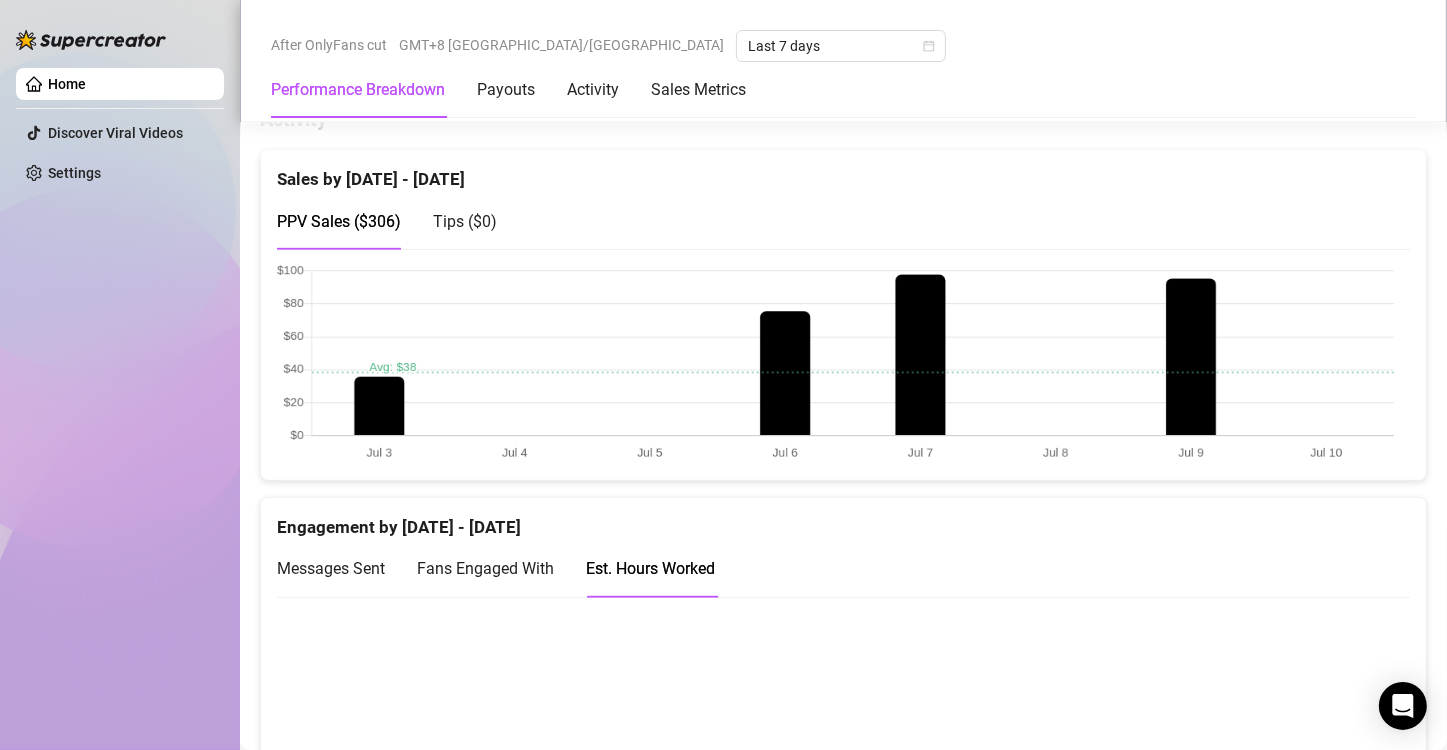click at bounding box center [835, 364] 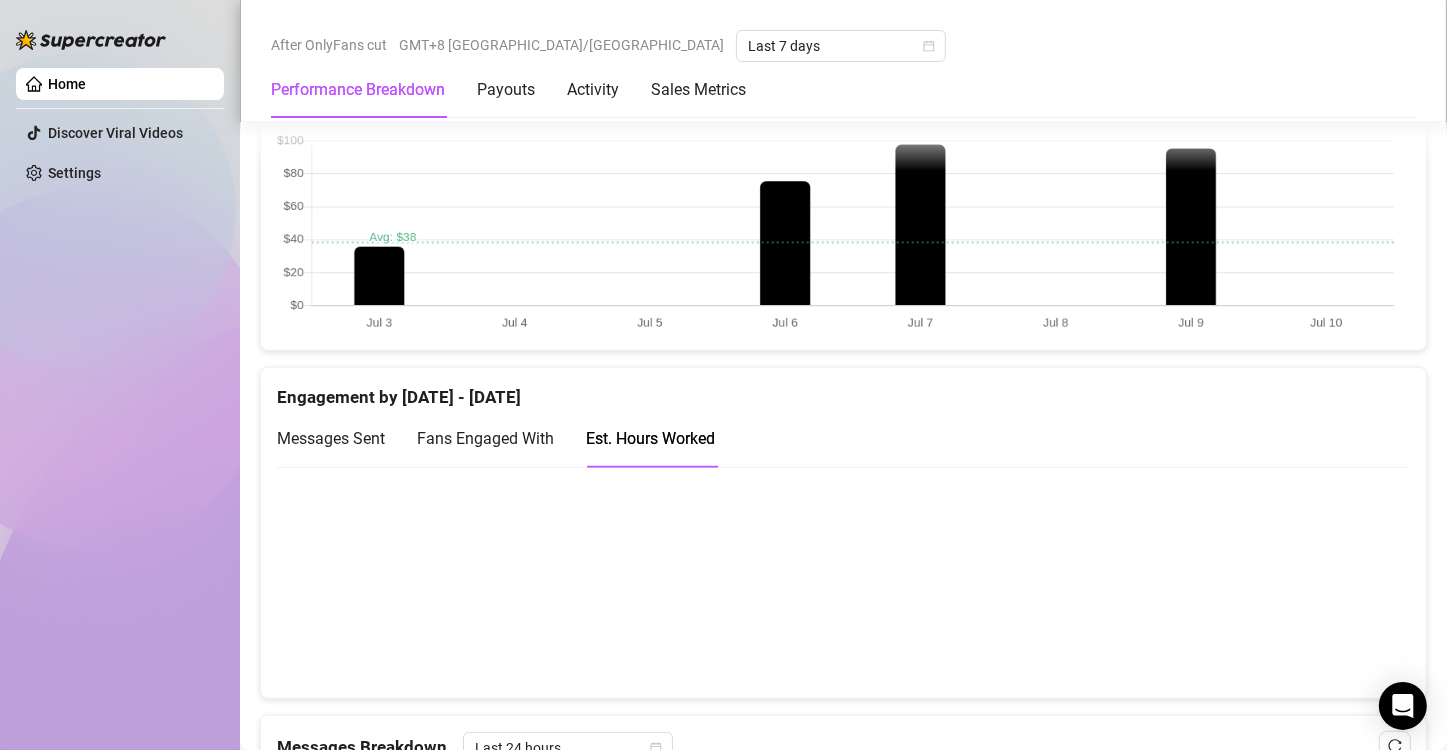 scroll, scrollTop: 1200, scrollLeft: 0, axis: vertical 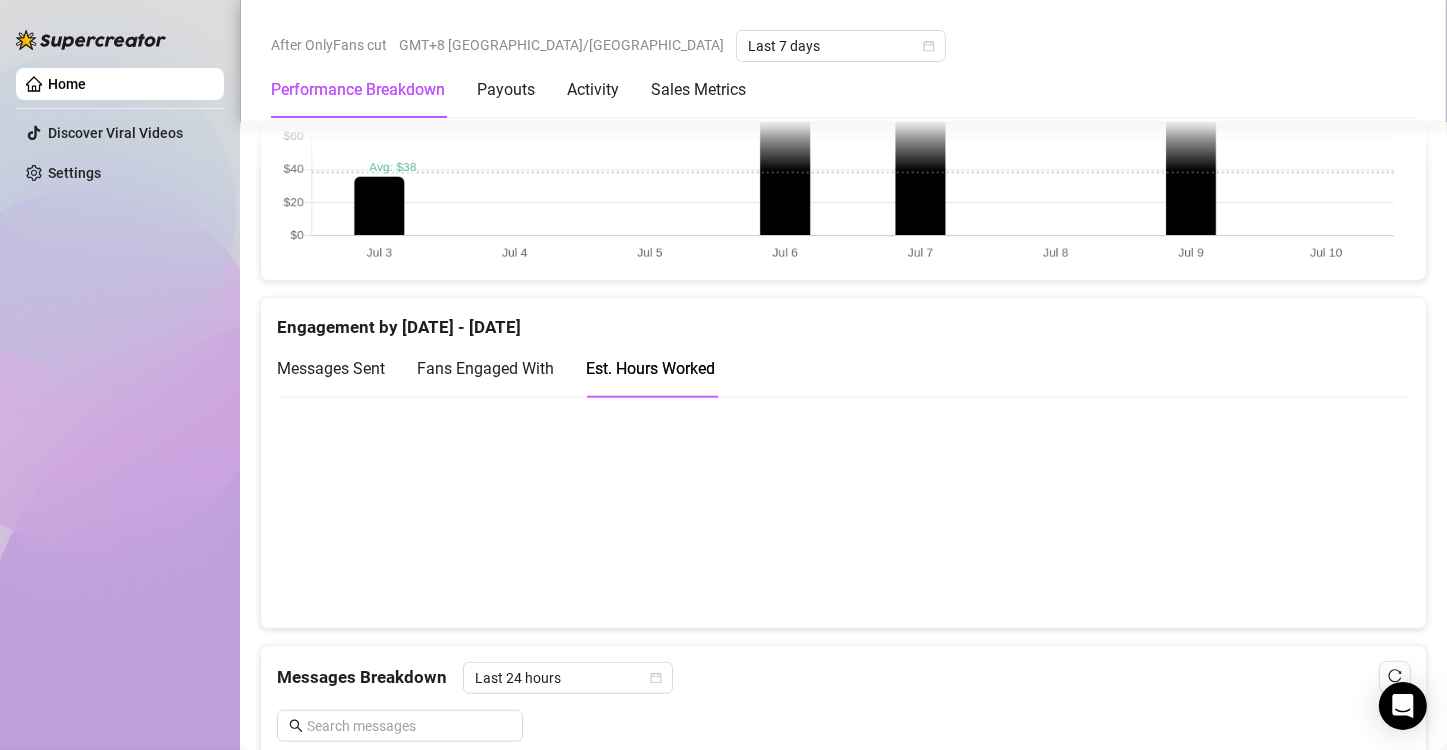 click on "Messages Sent" at bounding box center (331, 368) 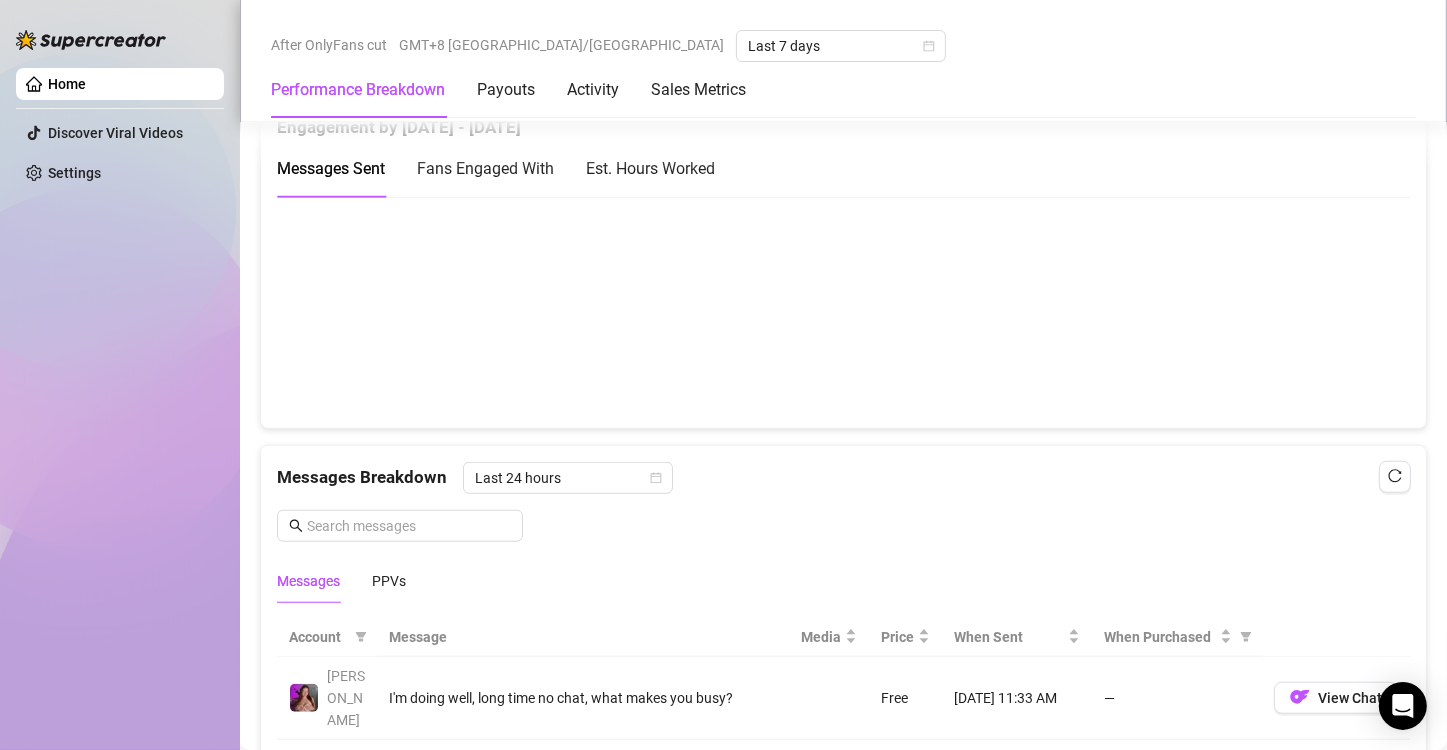 scroll, scrollTop: 1400, scrollLeft: 0, axis: vertical 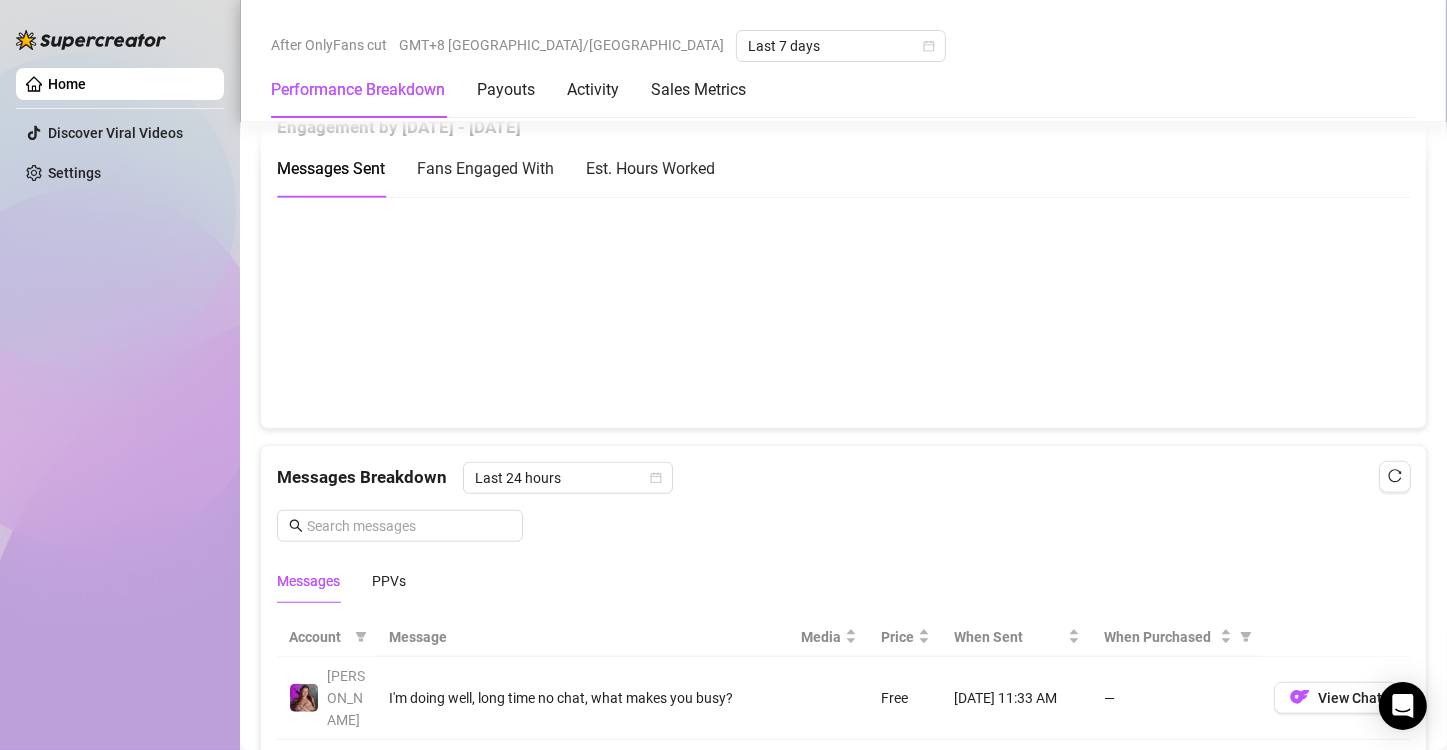 click at bounding box center (835, 312) 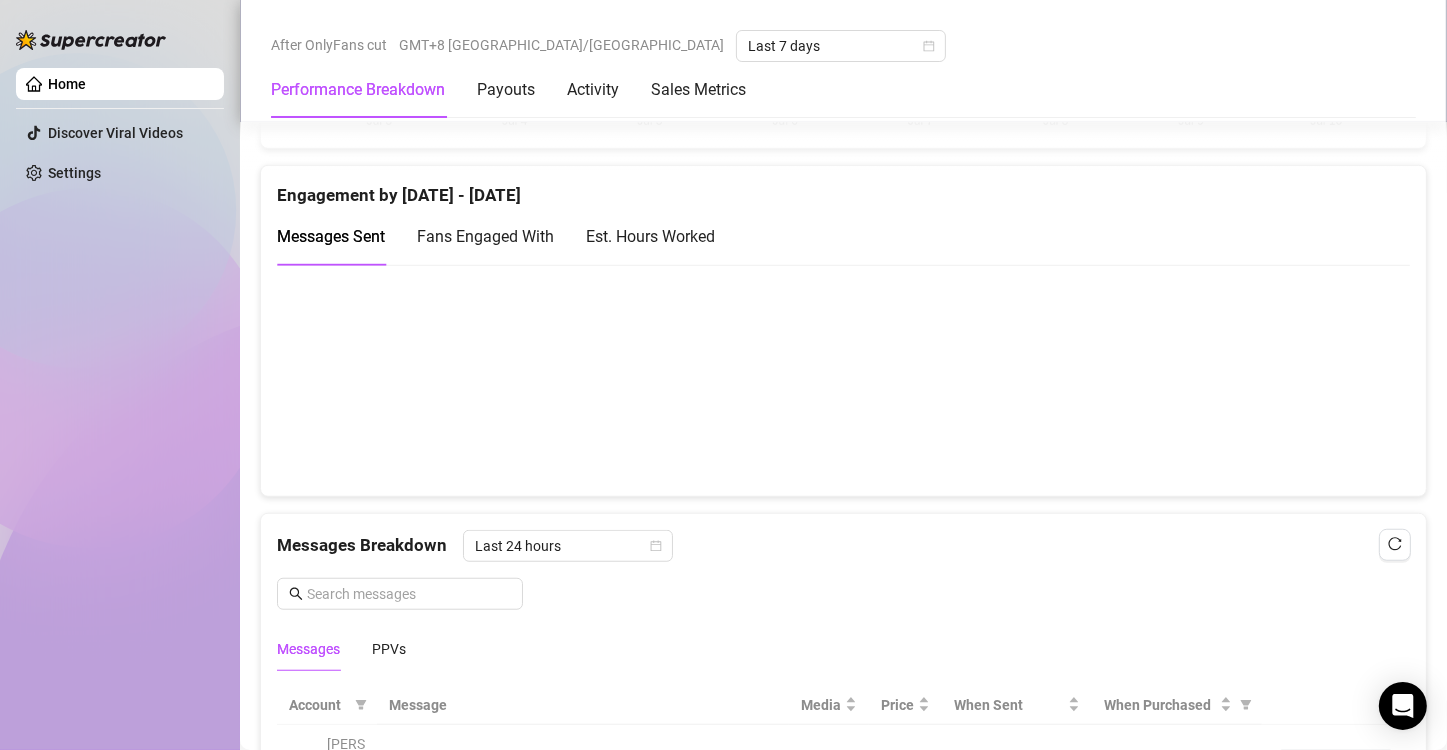 scroll, scrollTop: 1300, scrollLeft: 0, axis: vertical 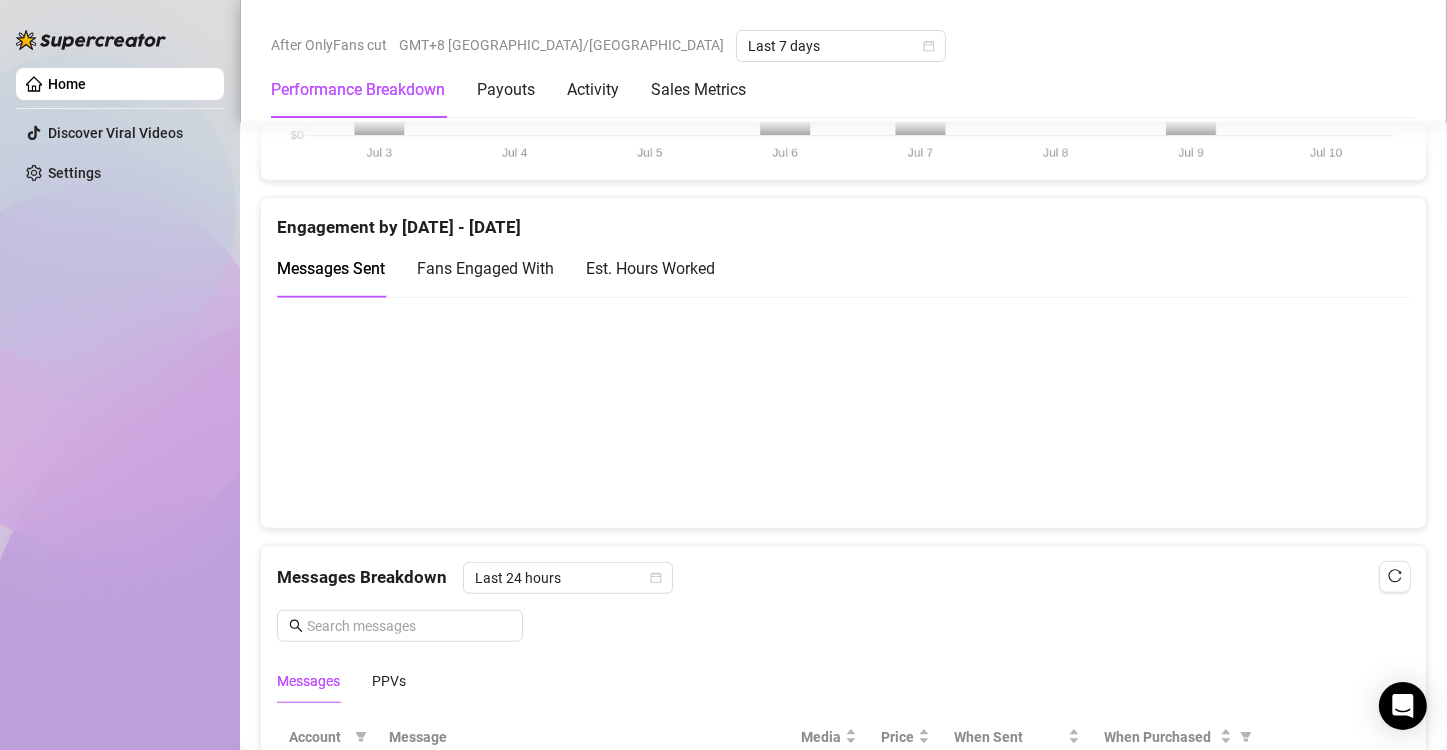click at bounding box center (835, 412) 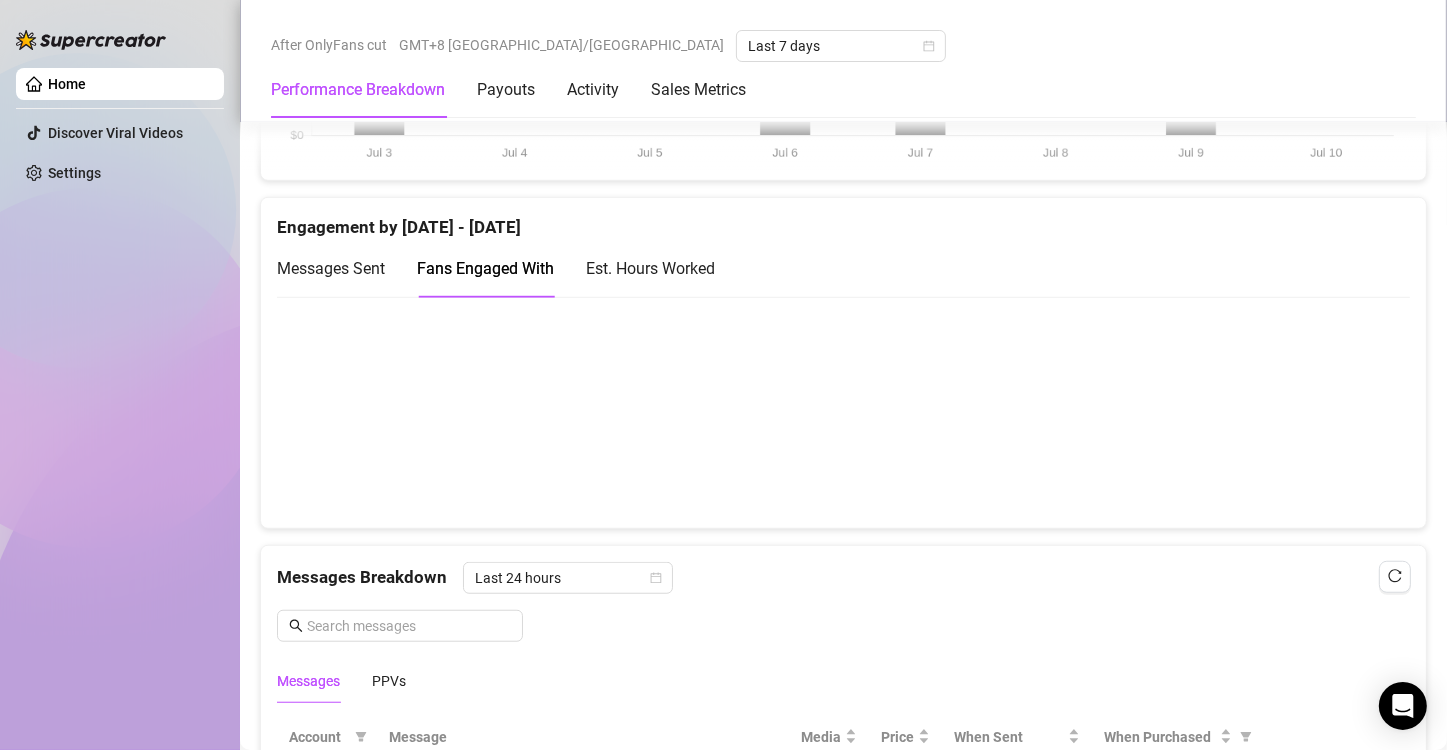 click at bounding box center (835, 412) 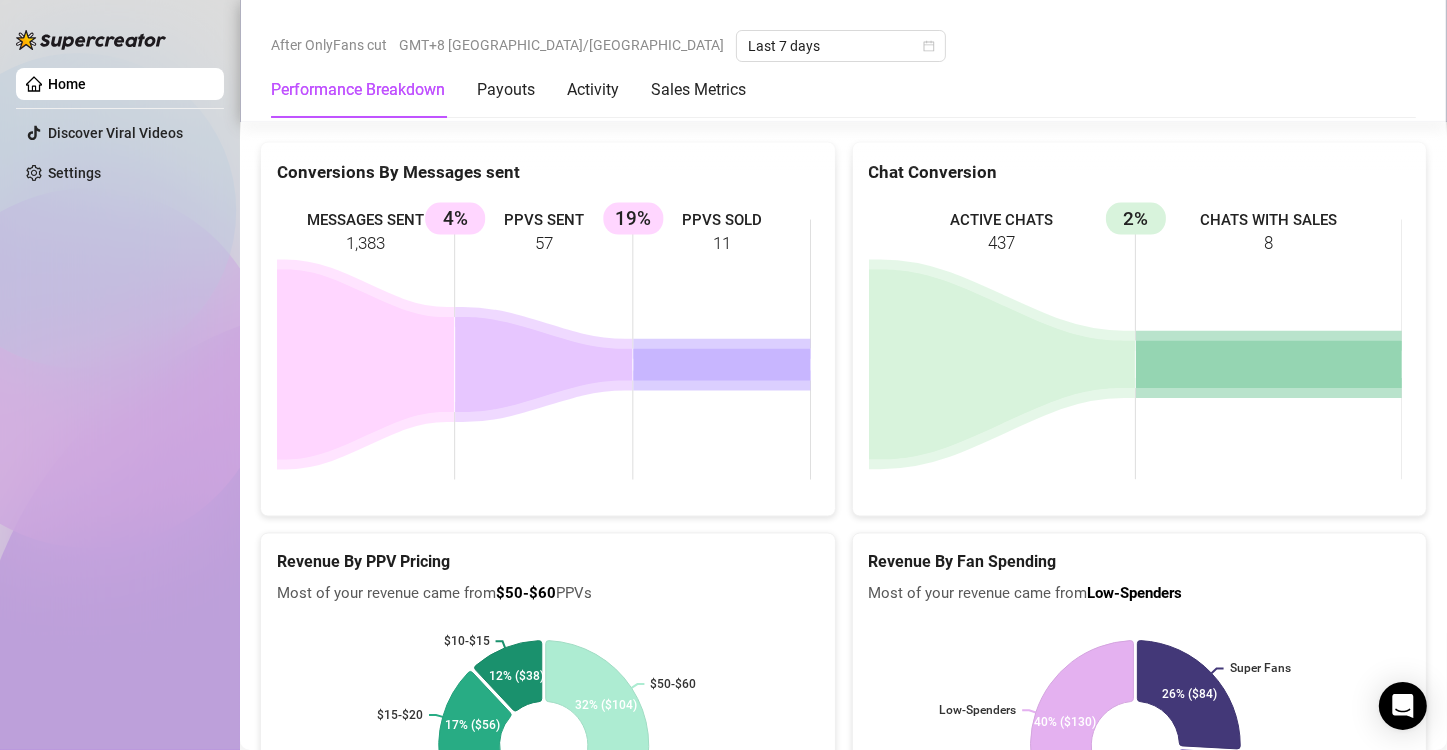 scroll, scrollTop: 2765, scrollLeft: 0, axis: vertical 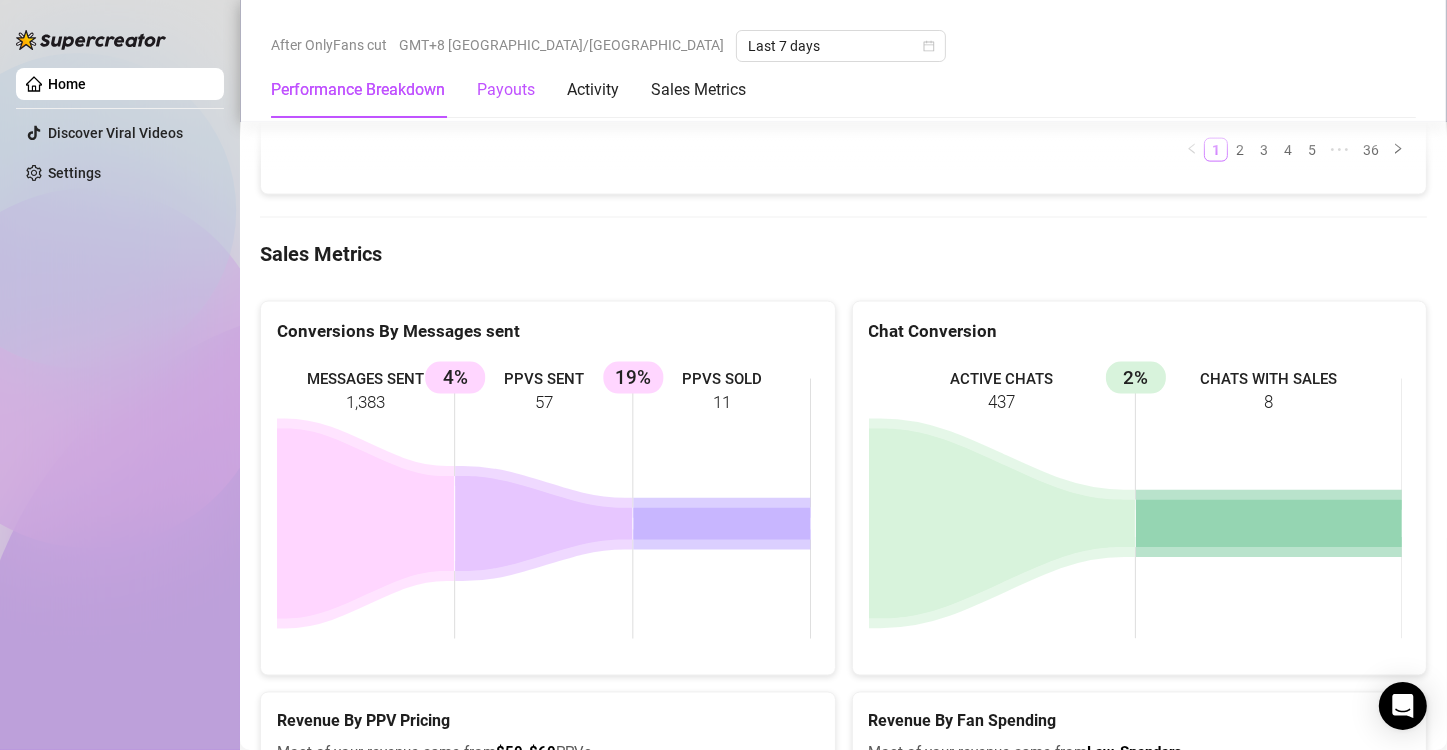 click on "Payouts" at bounding box center (506, 90) 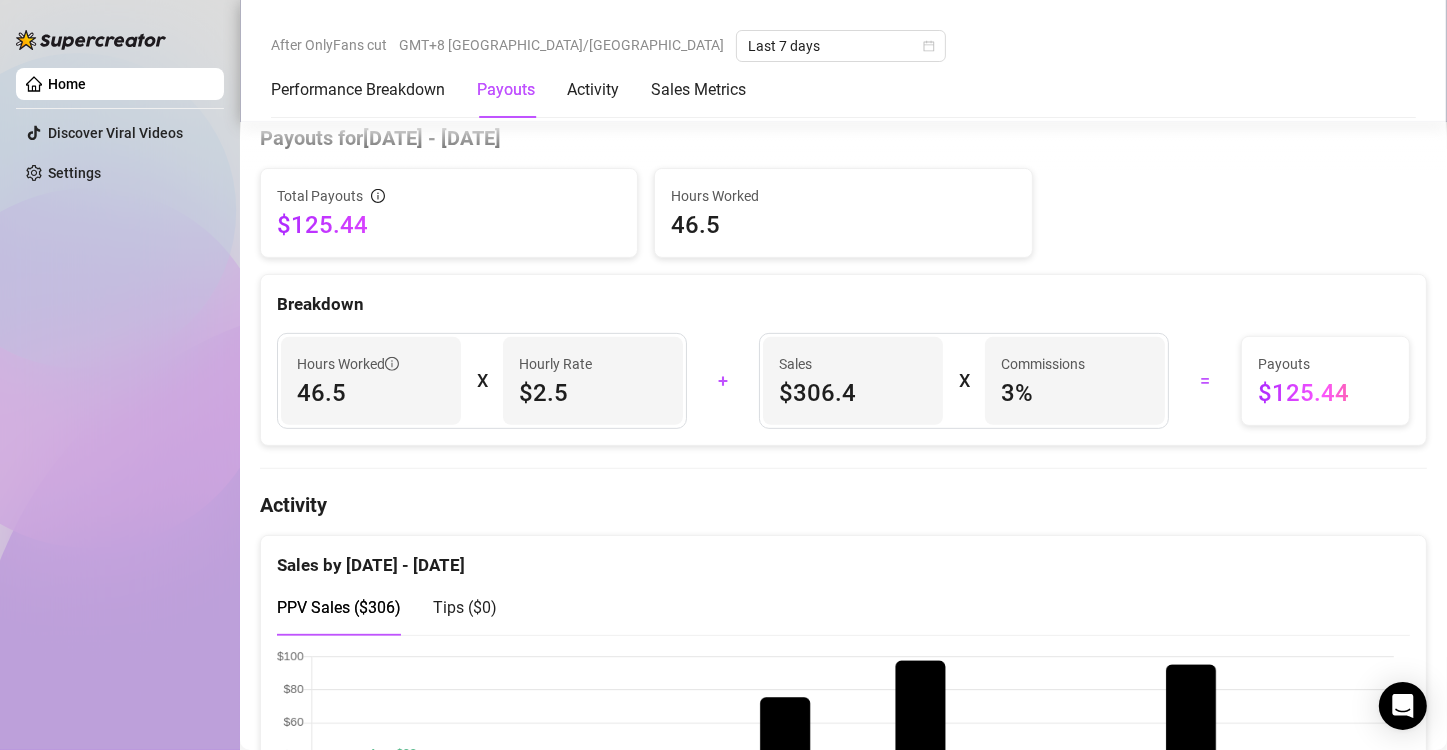 scroll, scrollTop: 604, scrollLeft: 0, axis: vertical 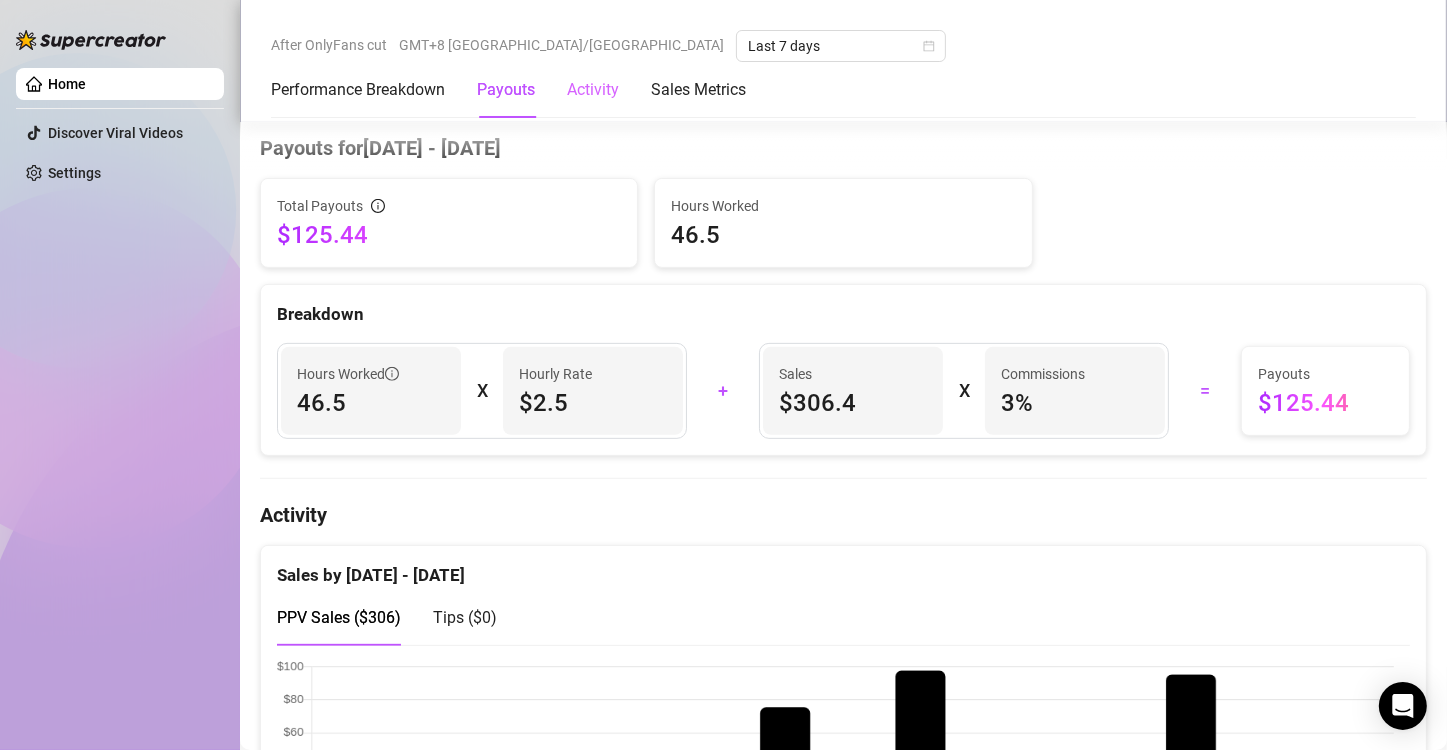 click on "Activity" at bounding box center [593, 90] 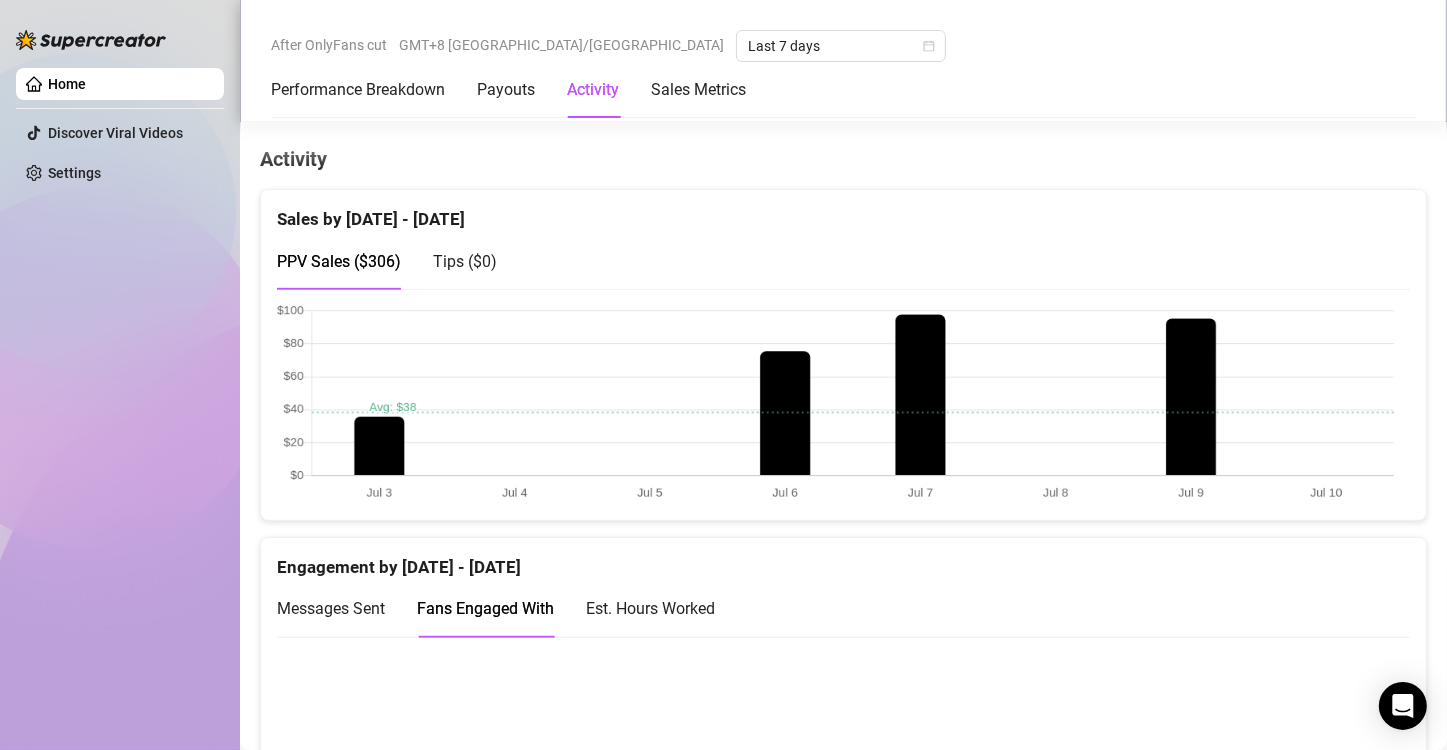 scroll, scrollTop: 969, scrollLeft: 0, axis: vertical 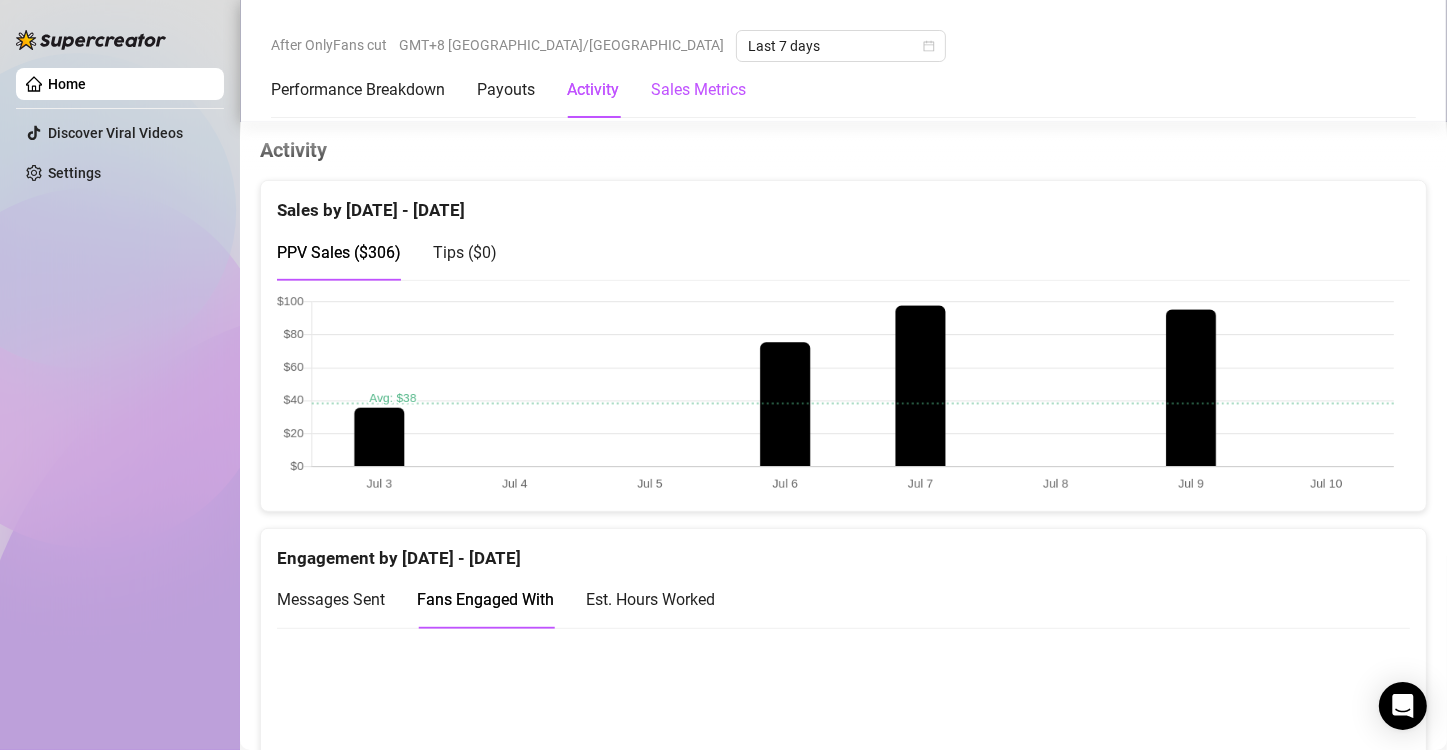 click on "Sales Metrics" at bounding box center [698, 90] 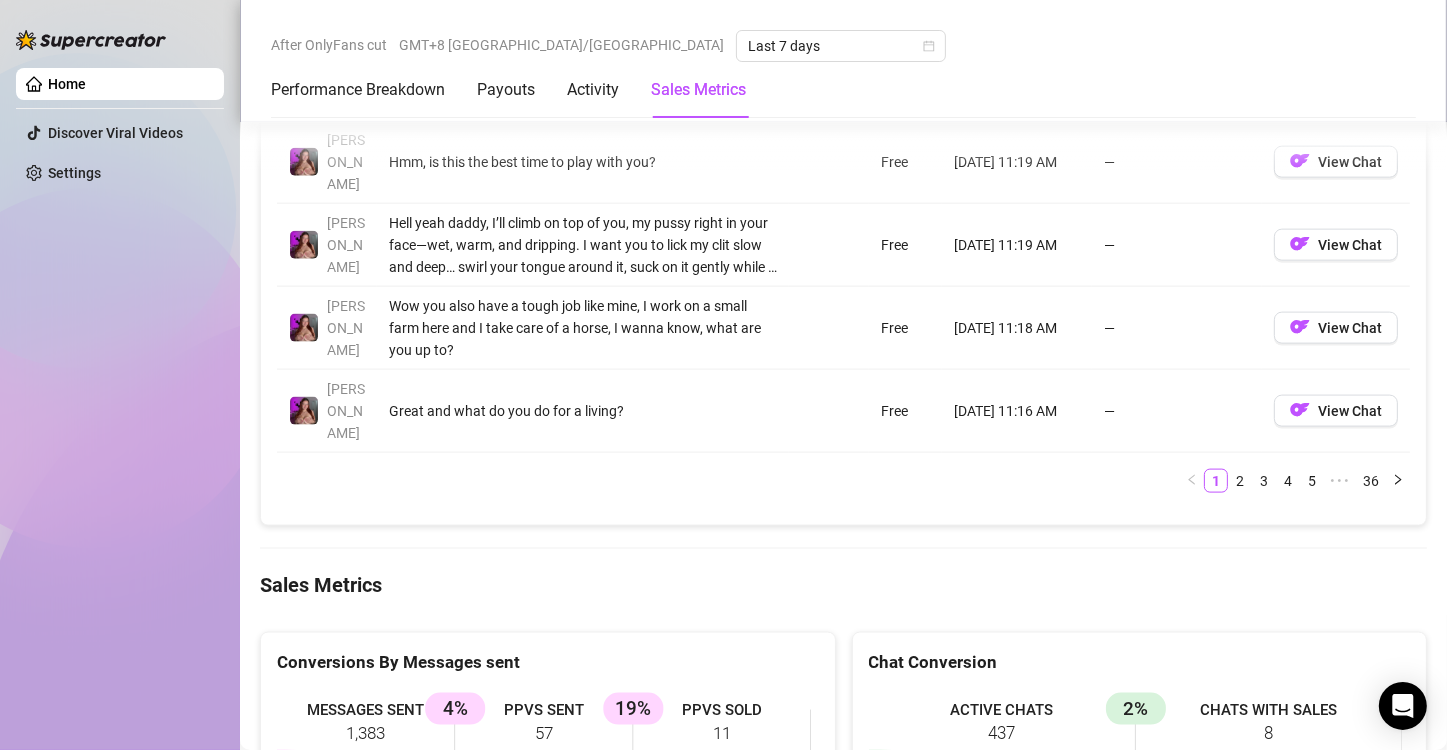 scroll, scrollTop: 2733, scrollLeft: 0, axis: vertical 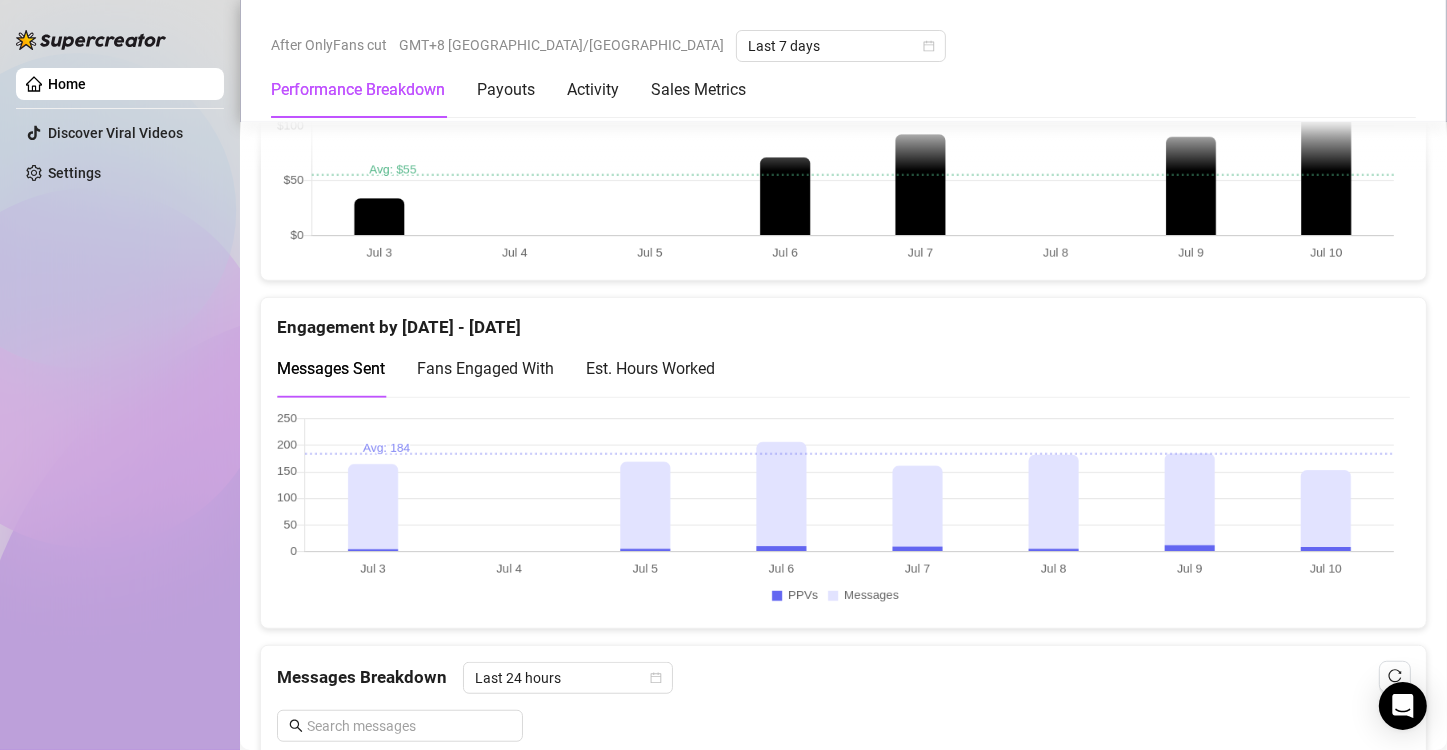 click on "Fans Engaged With" at bounding box center [485, 368] 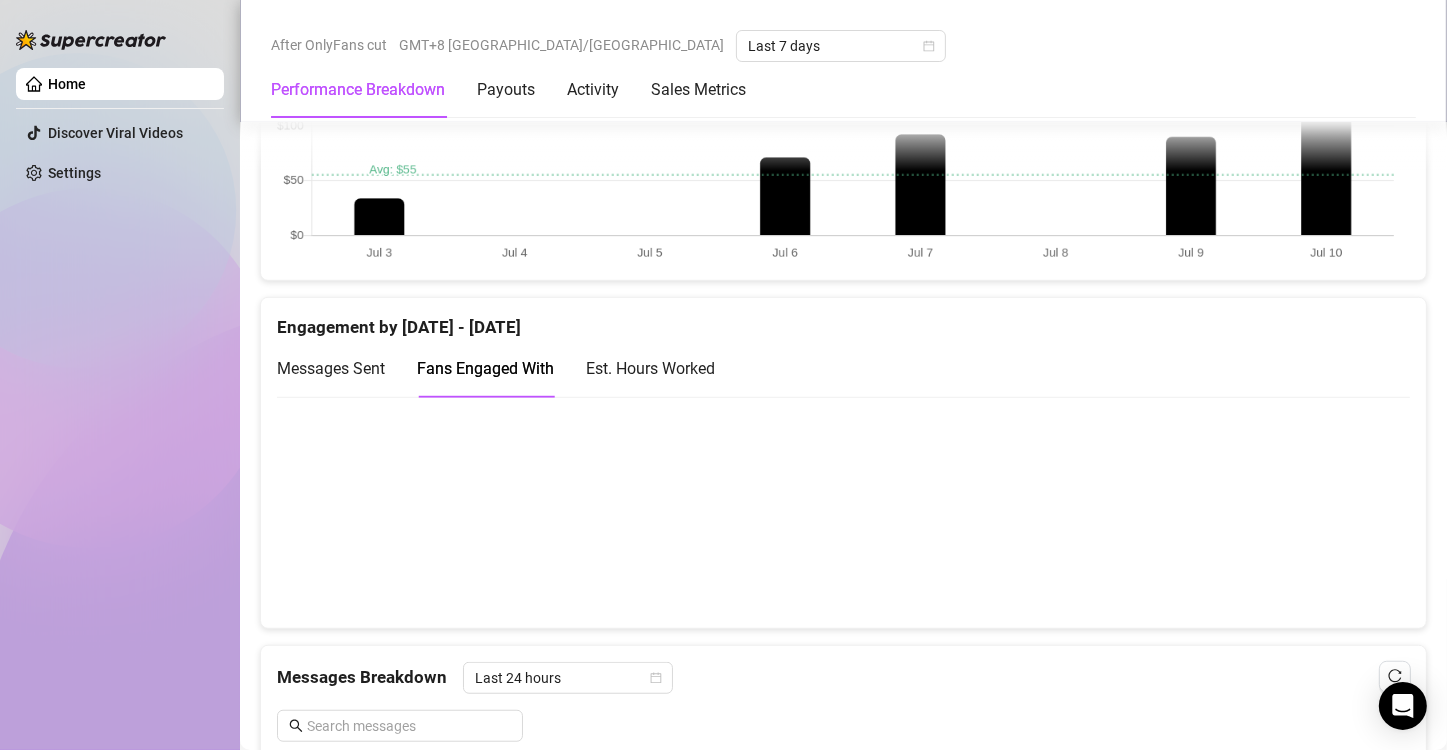 scroll, scrollTop: 1300, scrollLeft: 0, axis: vertical 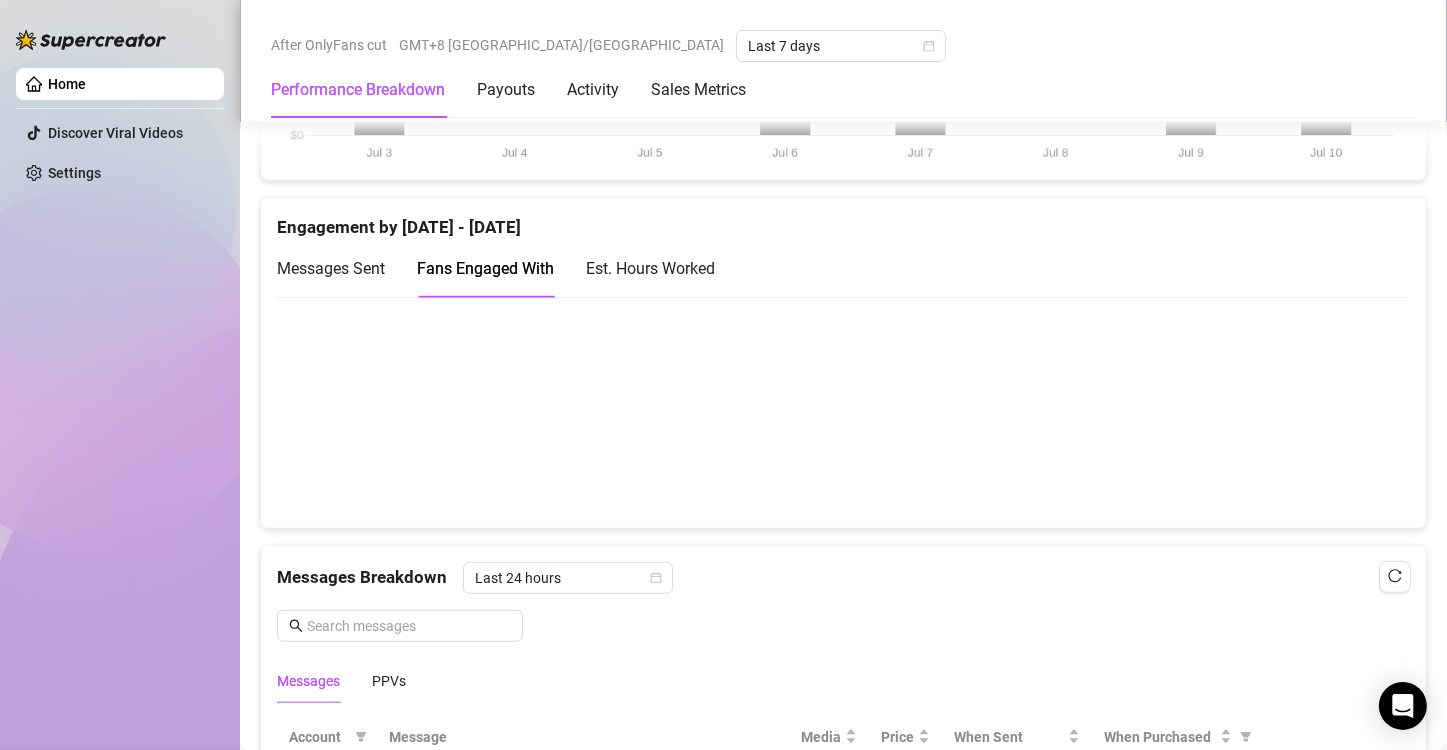 click on "Est. Hours Worked" at bounding box center [650, 268] 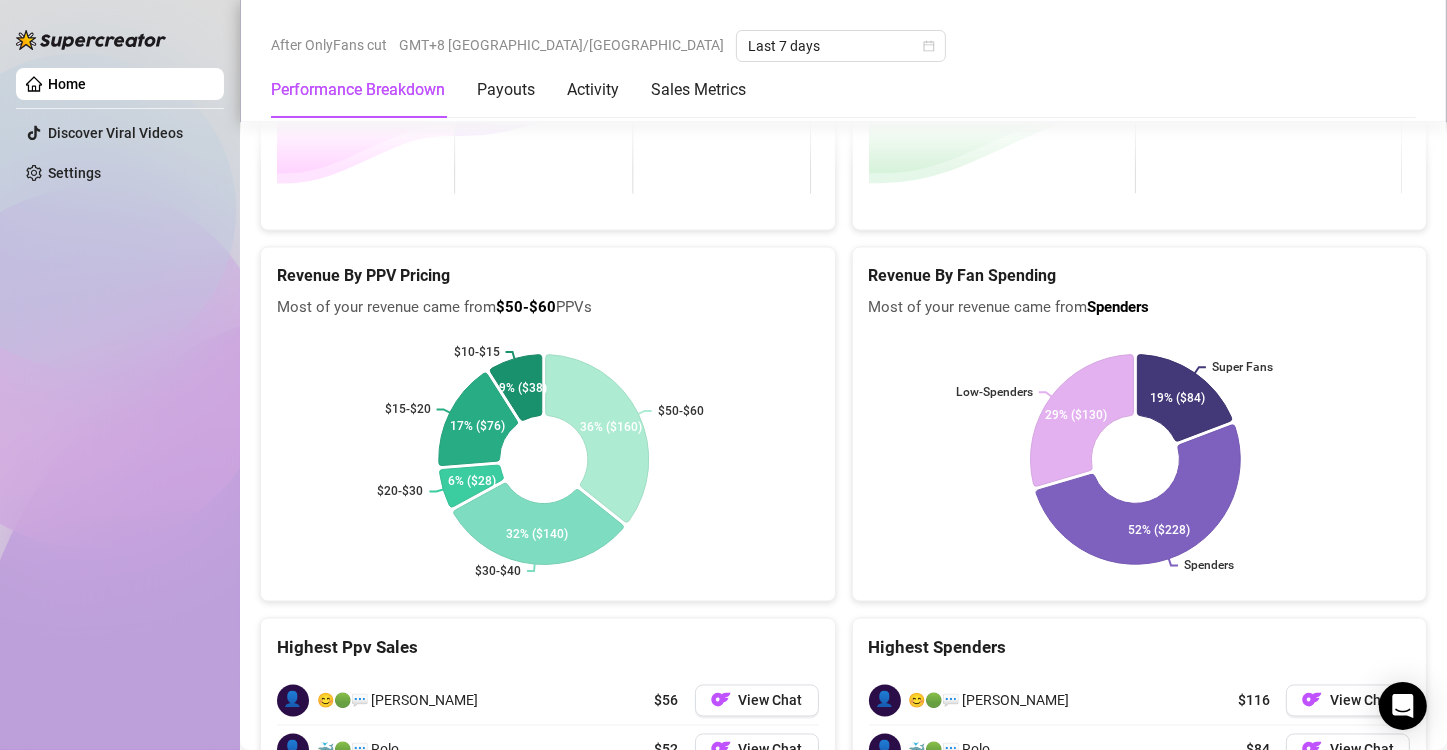 scroll, scrollTop: 3300, scrollLeft: 0, axis: vertical 